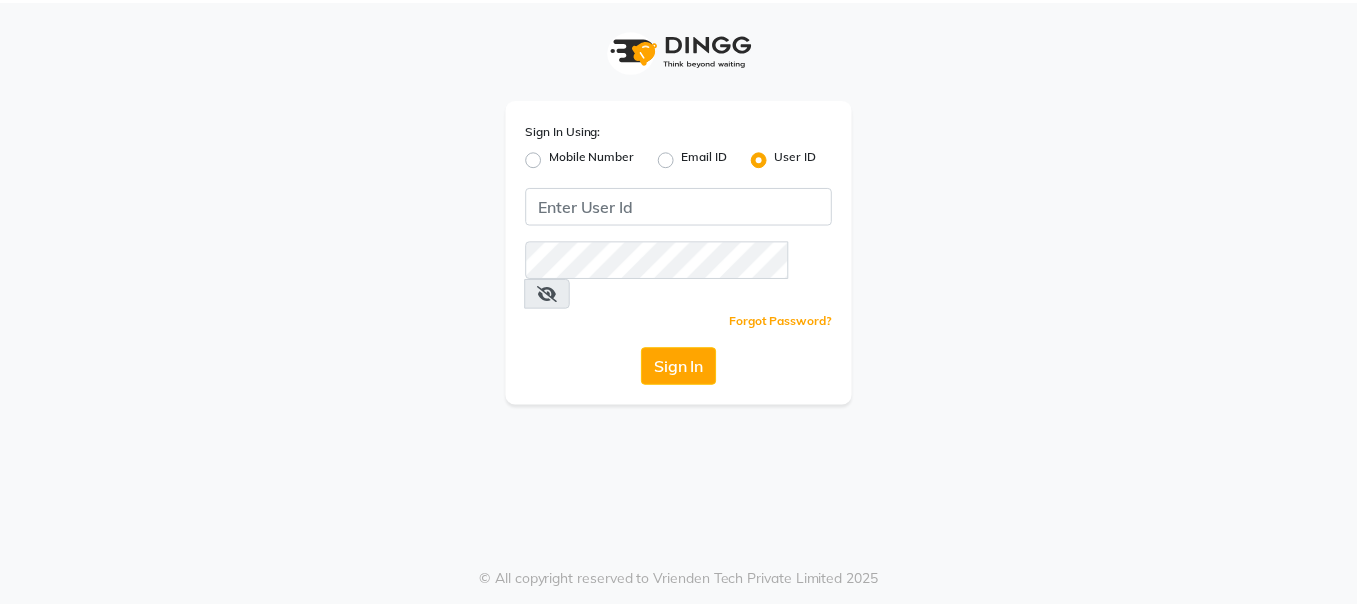 scroll, scrollTop: 0, scrollLeft: 0, axis: both 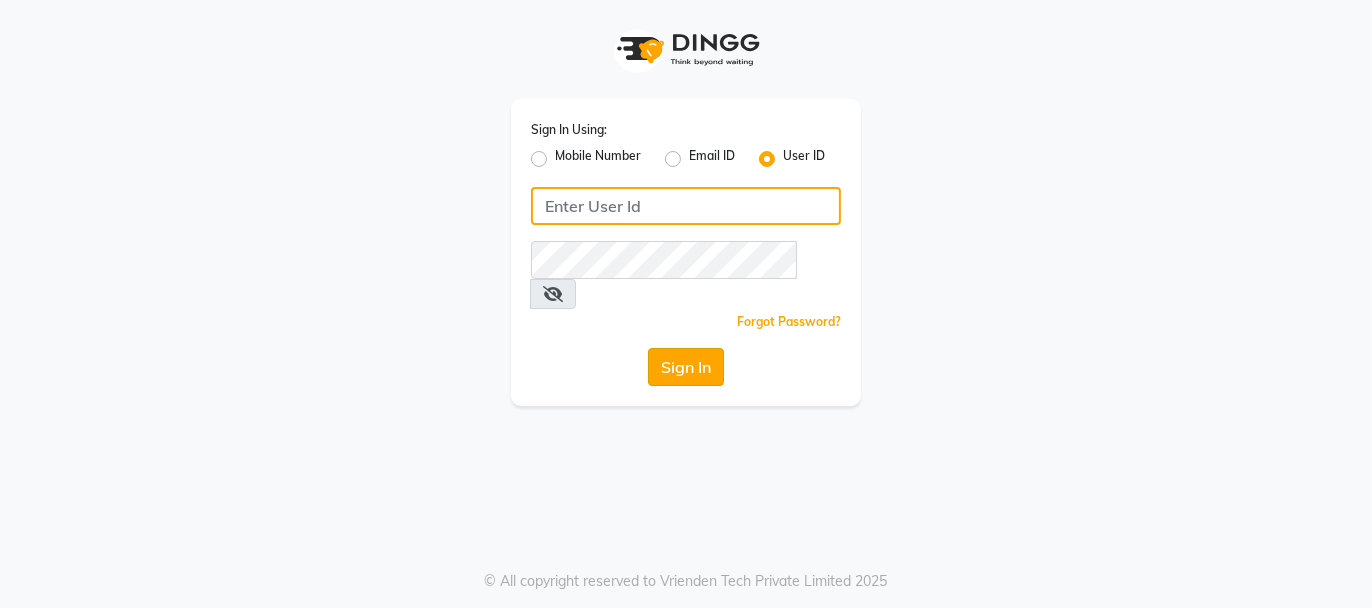 type on "beautibox" 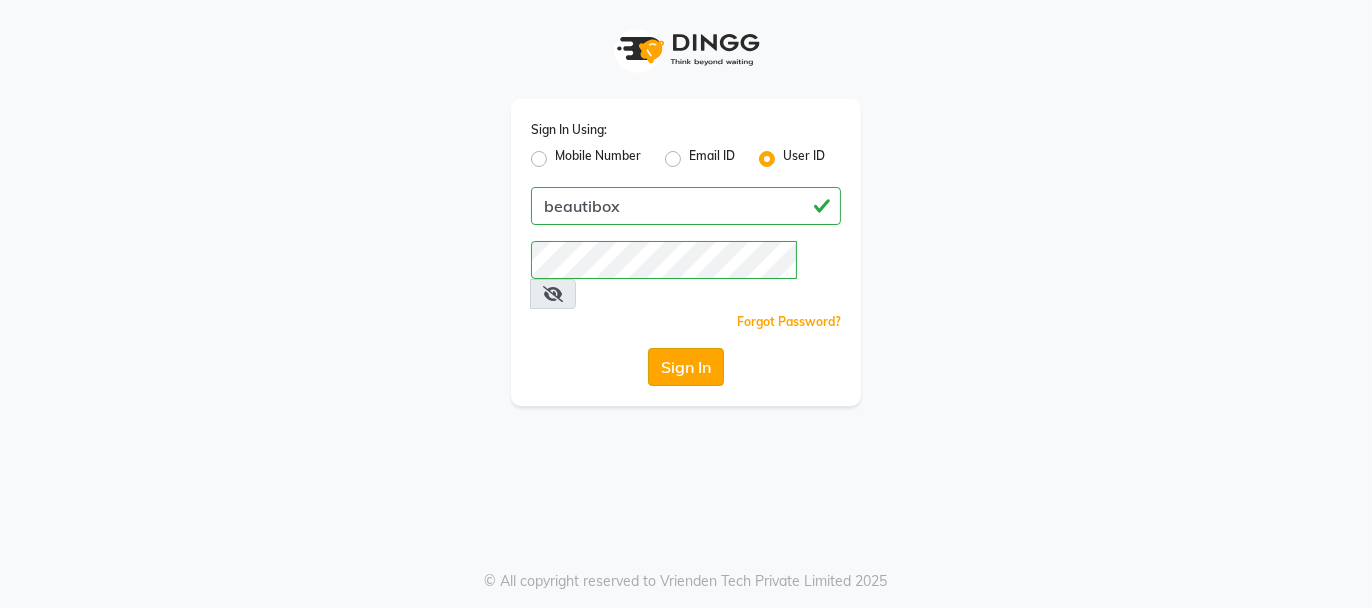 click on "Sign In" 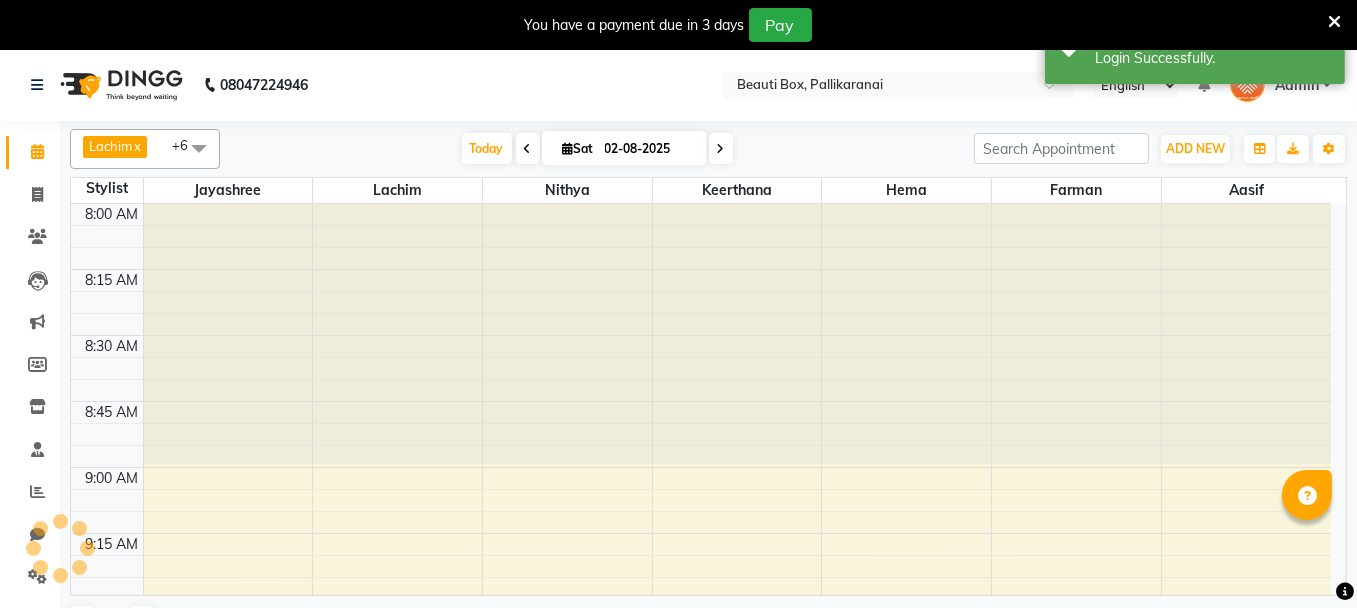 scroll, scrollTop: 0, scrollLeft: 0, axis: both 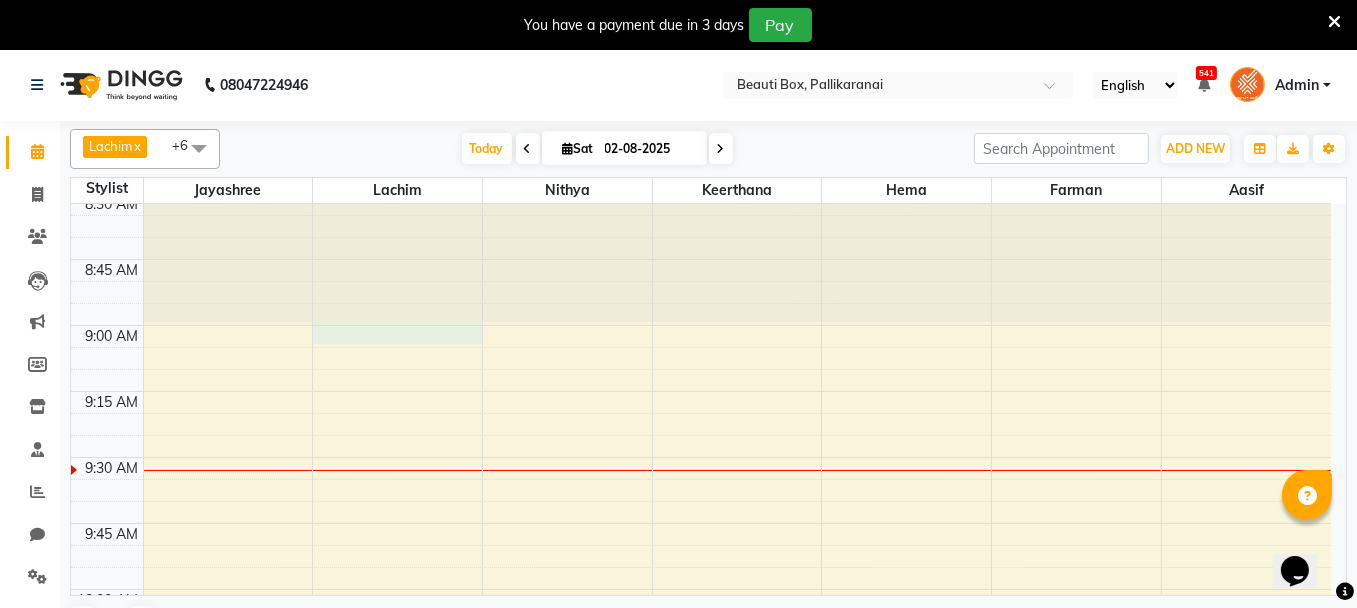 click on "8:00 AM 8:15 AM 8:30 AM 8:45 AM 9:00 AM 9:15 AM 9:30 AM 9:45 AM 10:00 AM 10:15 AM 10:30 AM 10:45 AM 11:00 AM 11:15 AM 11:30 AM 11:45 AM 12:00 PM 12:15 PM 12:30 PM 12:45 PM 1:00 PM 1:15 PM 1:30 PM 1:45 PM 2:00 PM 2:15 PM 2:30 PM 2:45 PM 3:00 PM 3:15 PM 3:30 PM 3:45 PM 4:00 PM 4:15 PM 4:30 PM 4:45 PM 5:00 PM 5:15 PM 5:30 PM 5:45 PM 6:00 PM 6:15 PM 6:30 PM 6:45 PM 7:00 PM 7:15 PM 7:30 PM 7:45 PM 8:00 PM 8:15 PM 8:30 PM 8:45 PM 9:00 PM 9:15 PM 9:30 PM 9:45 PM" at bounding box center (701, 1909) 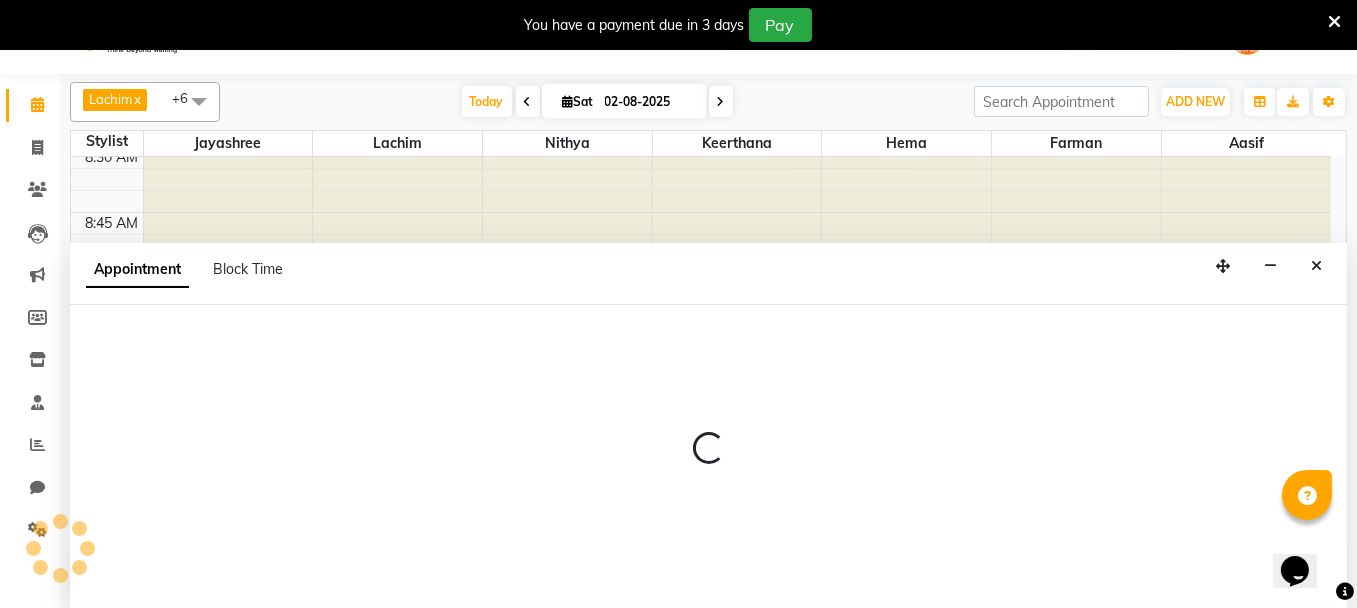 scroll, scrollTop: 49, scrollLeft: 0, axis: vertical 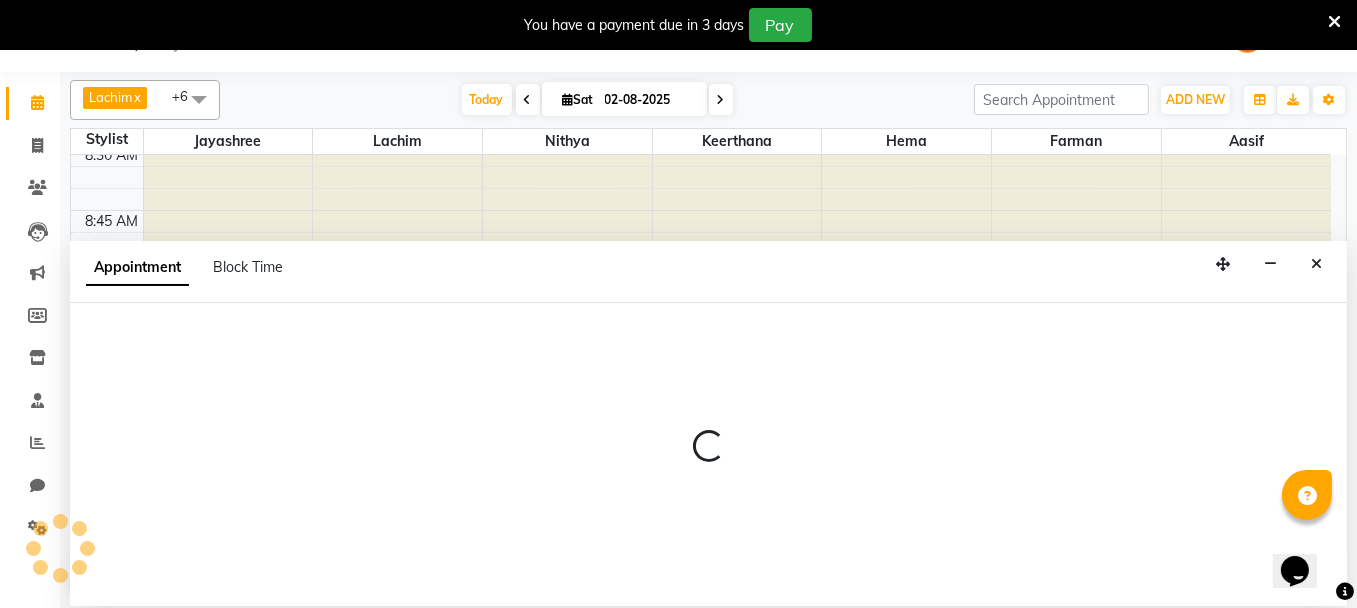 select on "9763" 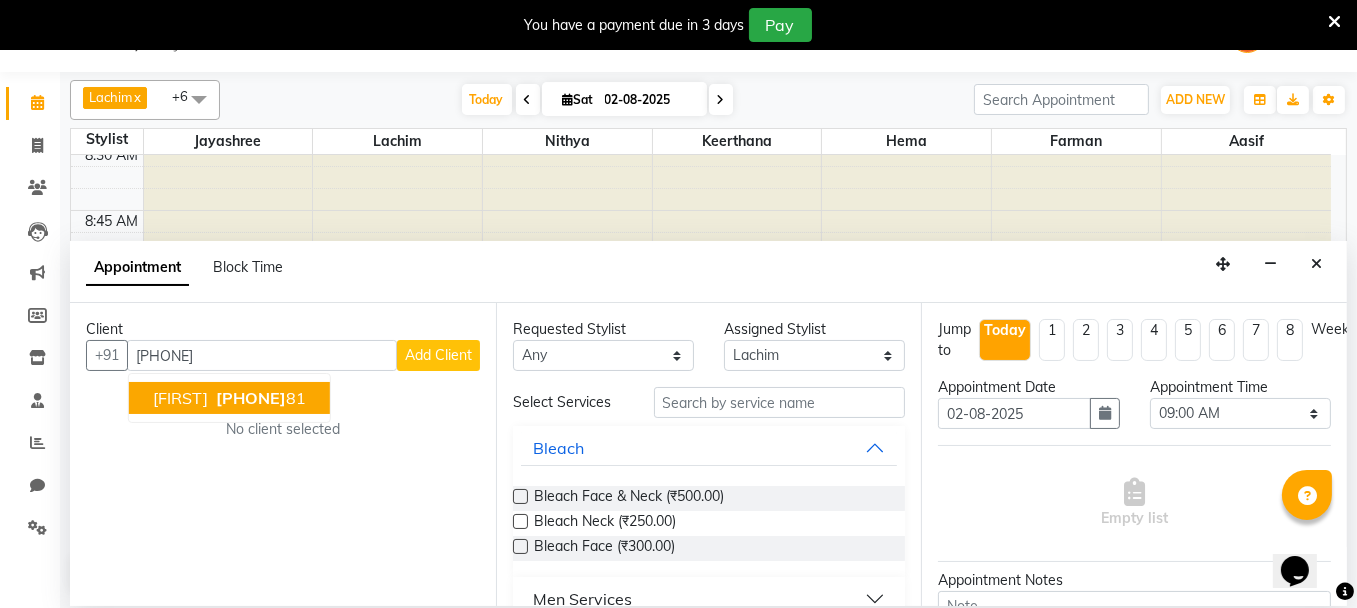 click on "[PHONE]" at bounding box center (251, 398) 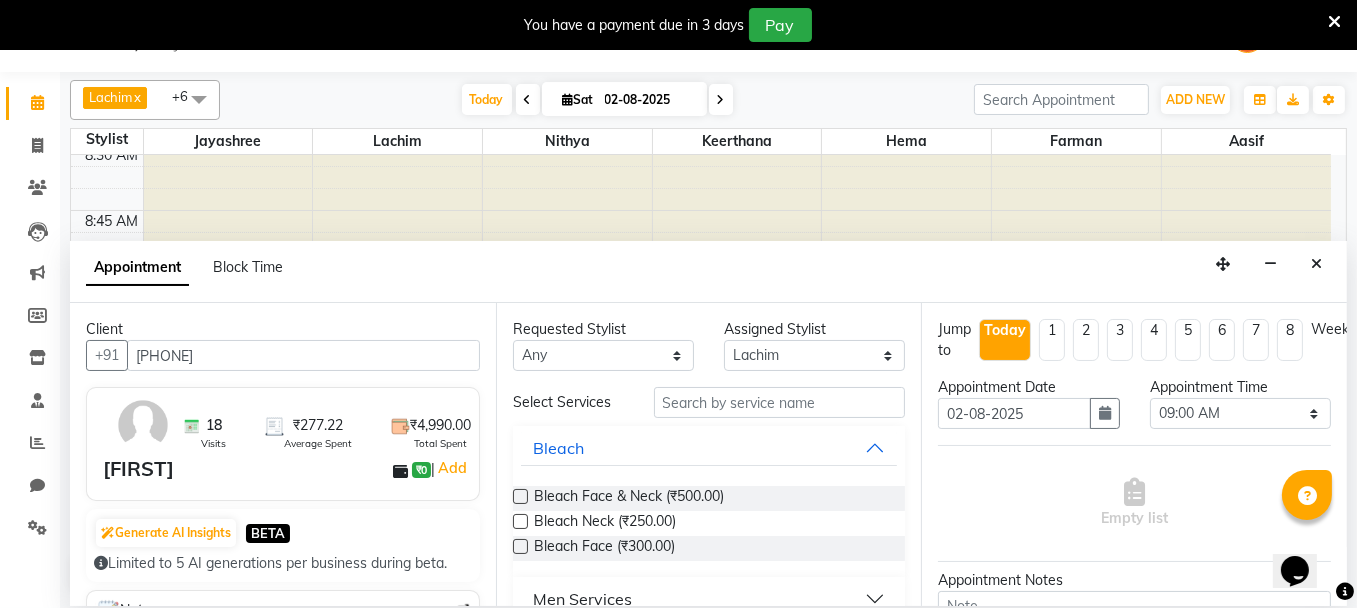 type on "[PHONE]" 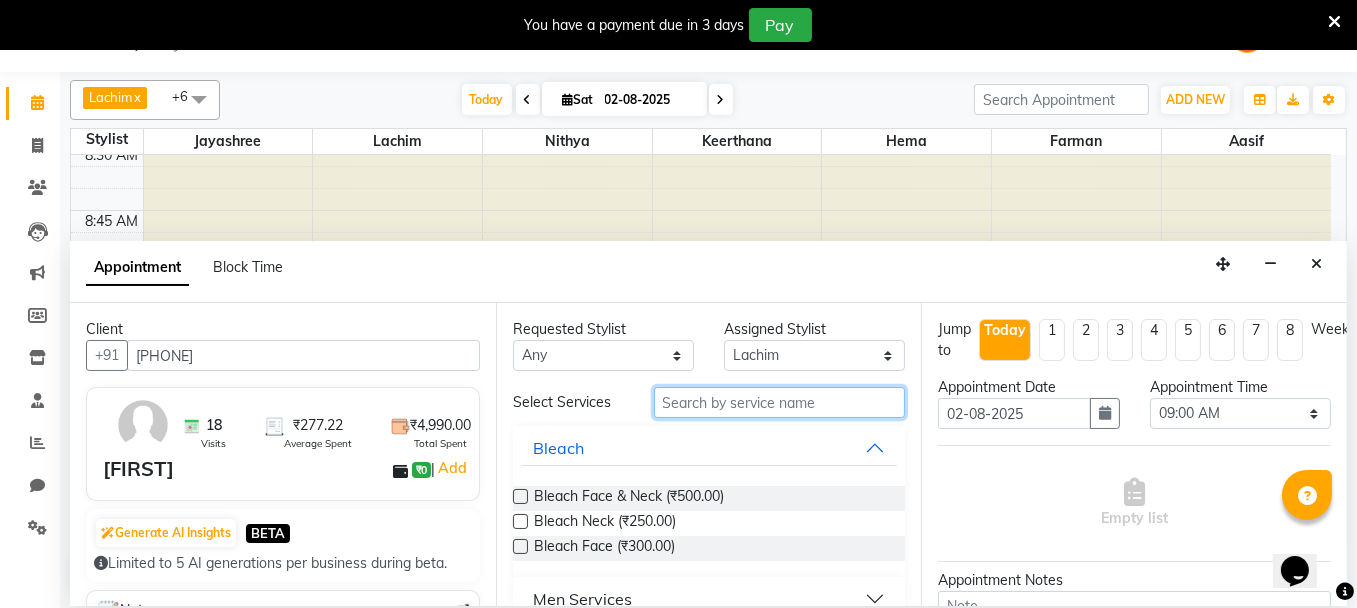 click at bounding box center [780, 402] 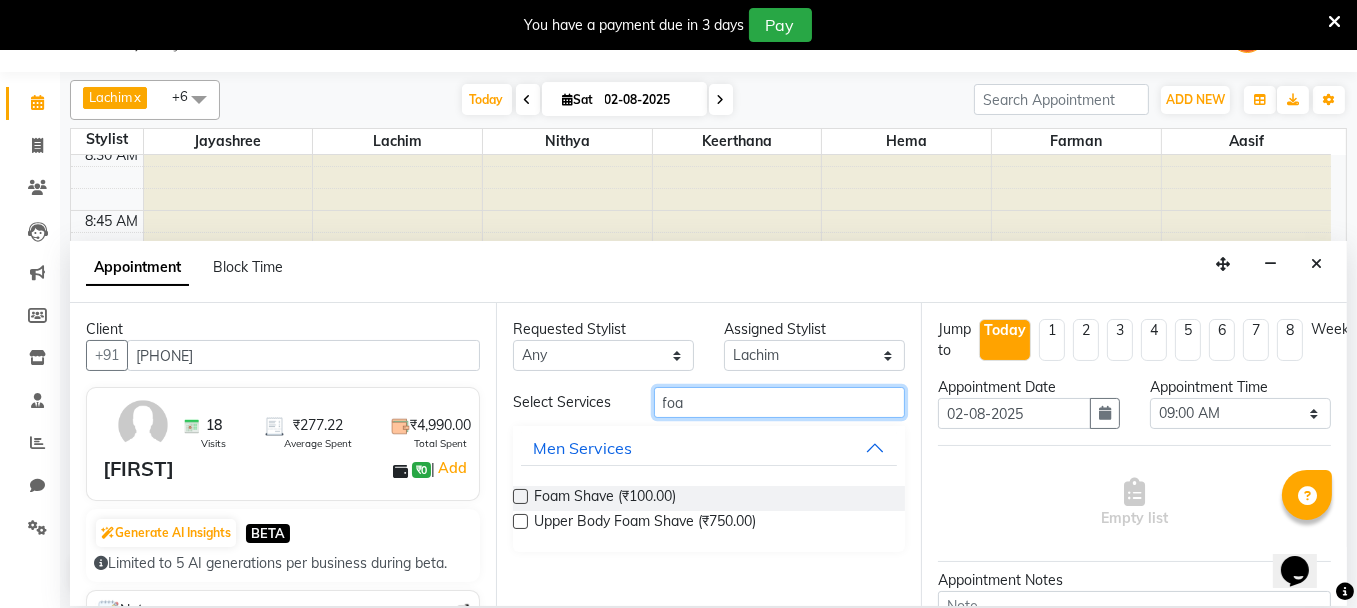 type on "foa" 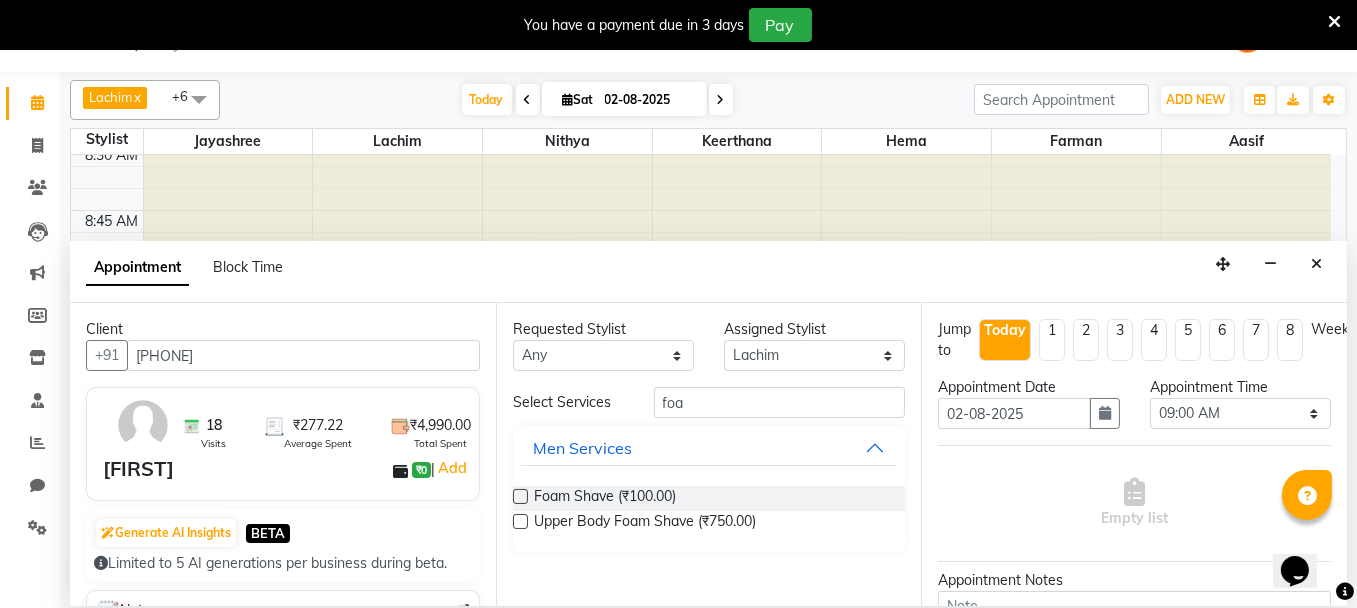 click at bounding box center (520, 496) 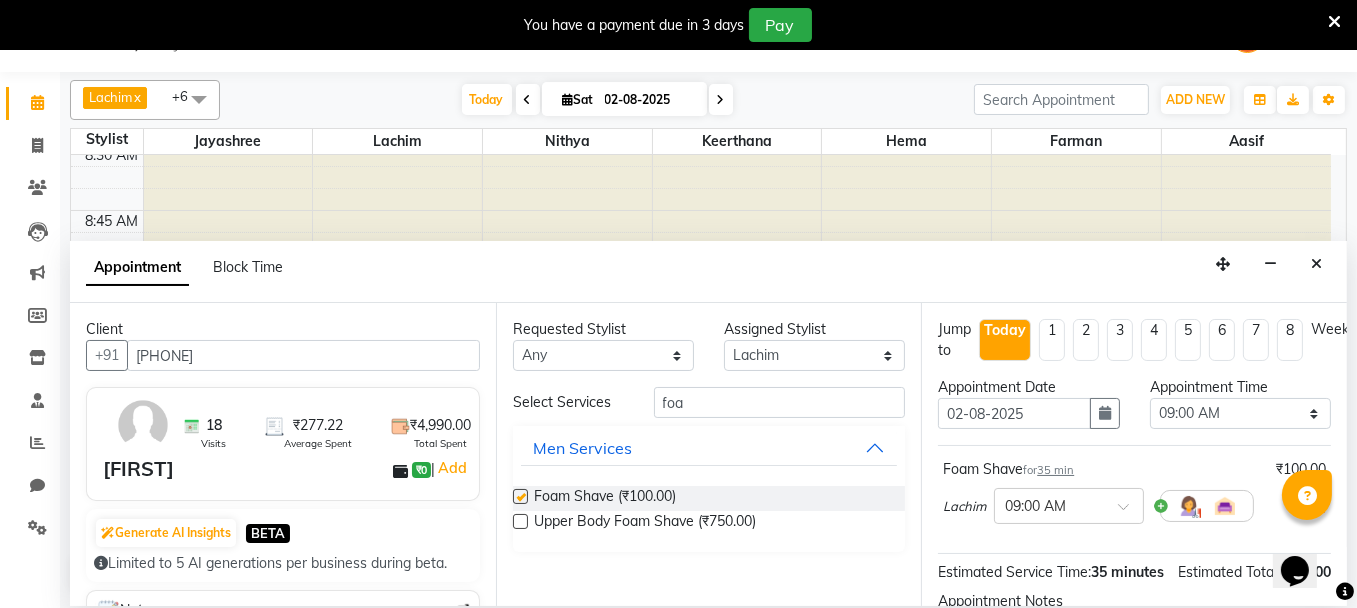 checkbox on "false" 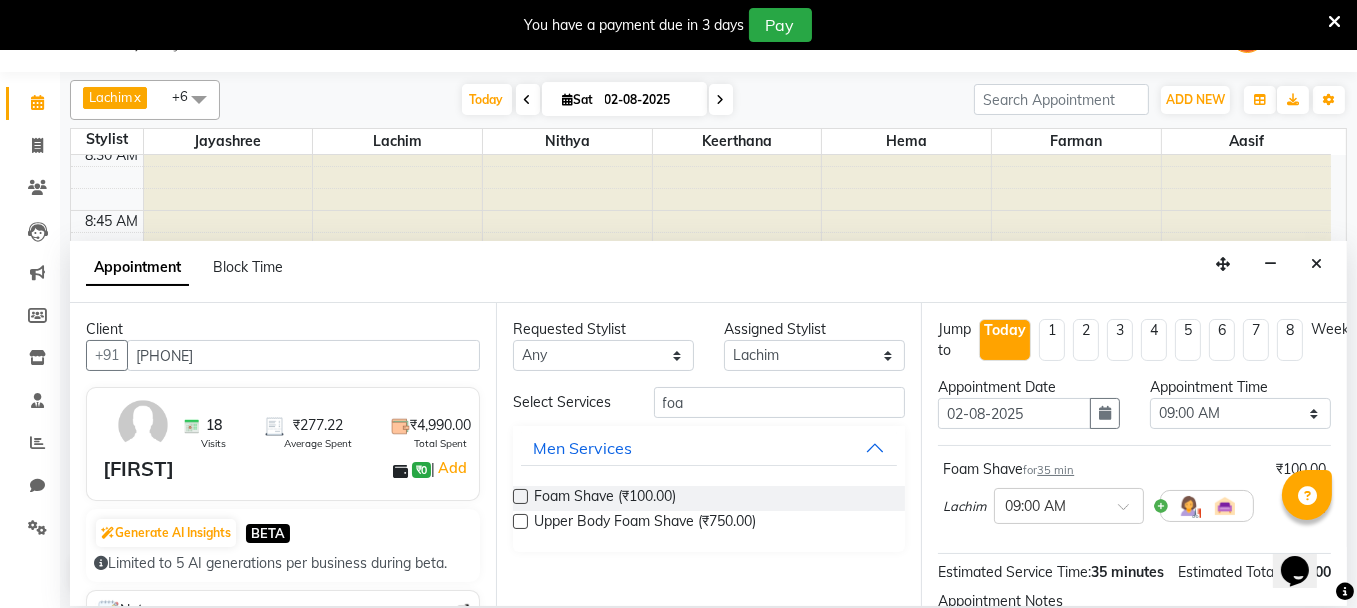 scroll, scrollTop: 252, scrollLeft: 0, axis: vertical 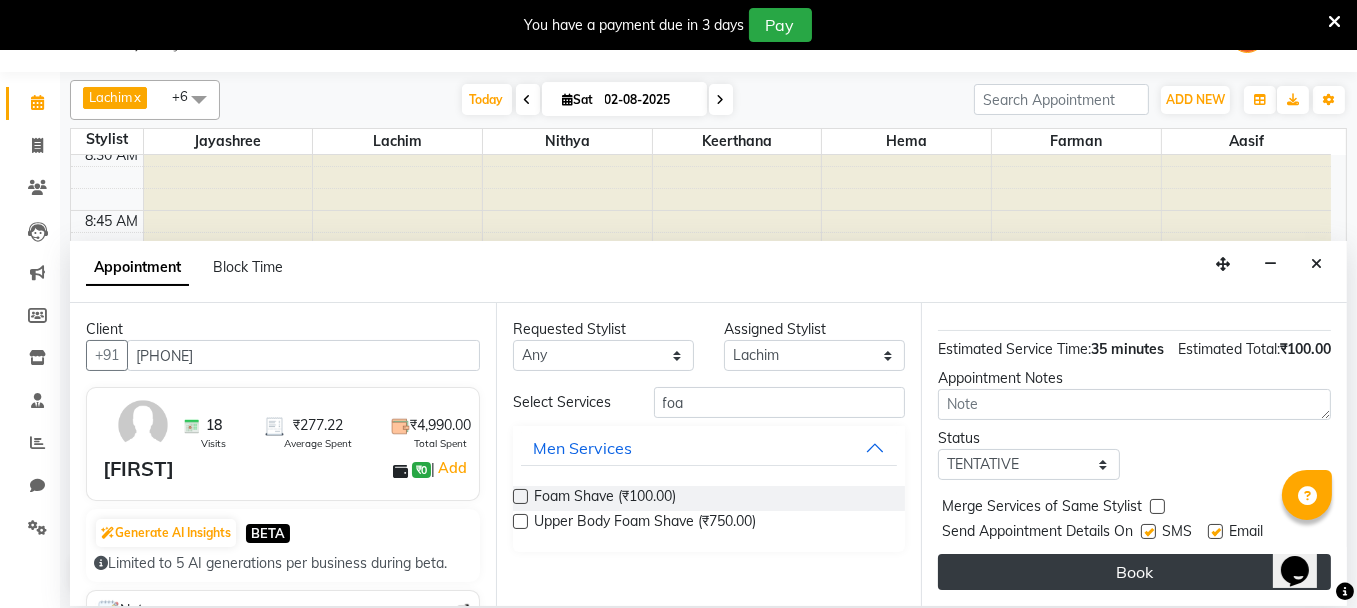 click on "Book" at bounding box center [1134, 572] 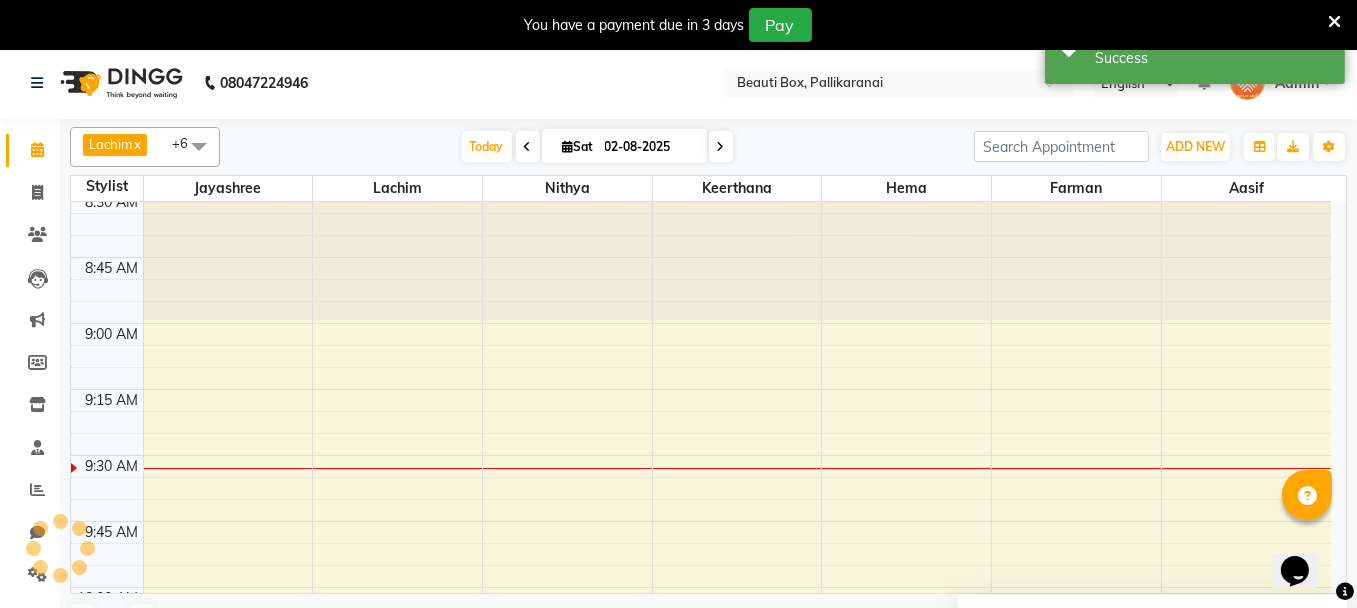 scroll, scrollTop: 0, scrollLeft: 0, axis: both 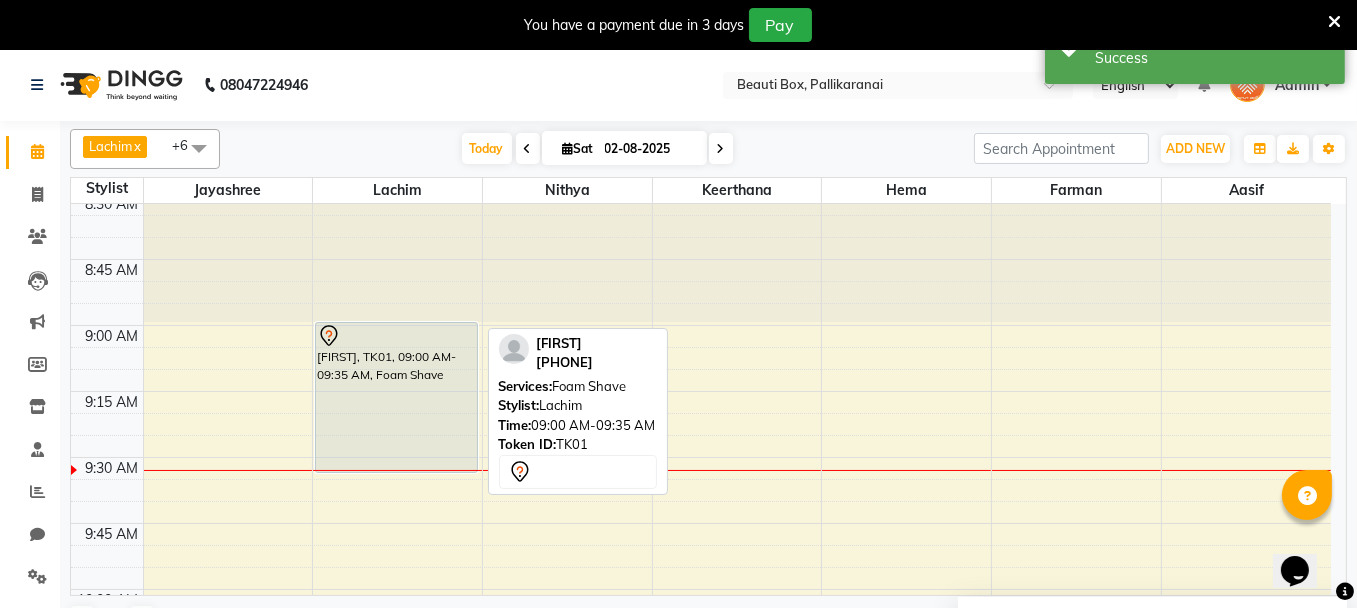 click on "[FIRST], TK01, 09:00 AM-09:35 AM, Foam Shave" at bounding box center [396, 397] 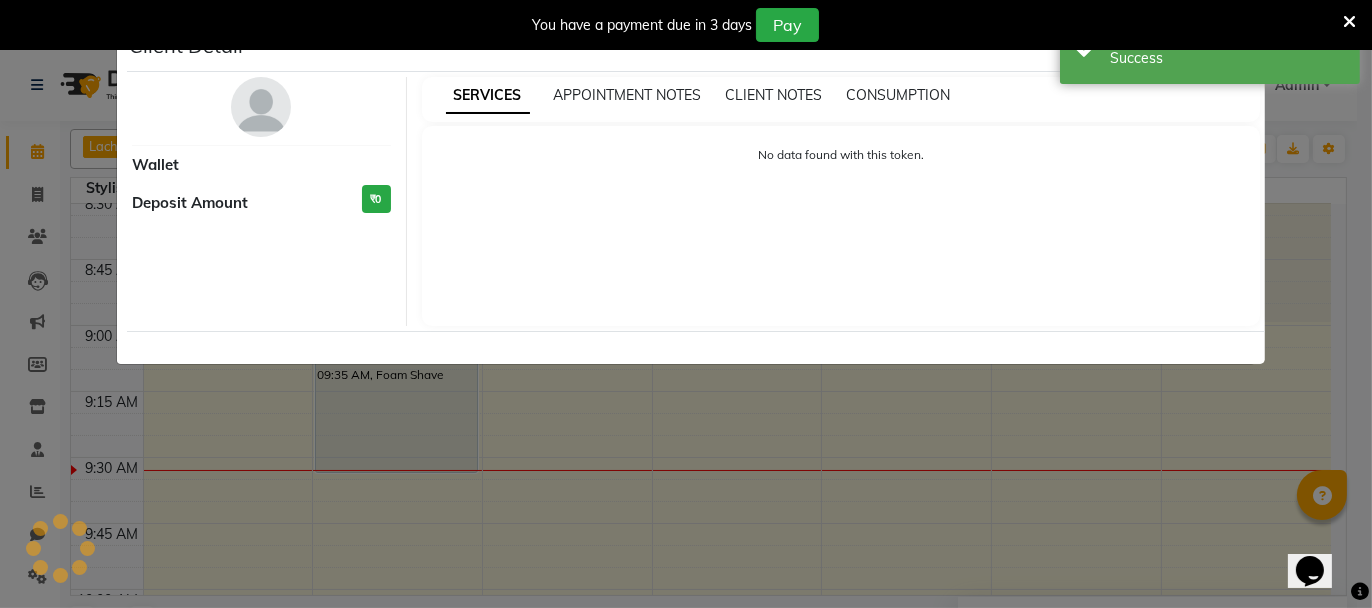 select on "7" 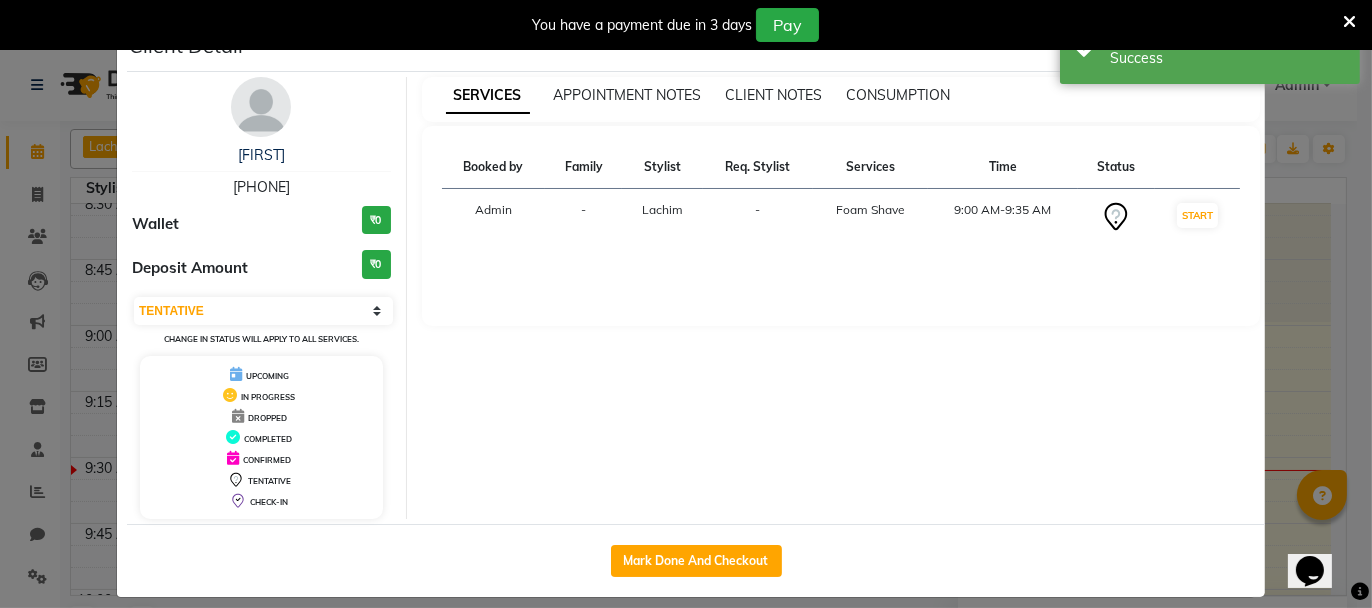 click on "SERVICES APPOINTMENT NOTES CLIENT NOTES CONSUMPTION Booked by Family Stylist Req. Stylist Services Time Status  Admin  - Lachim -  Foam Shave    9:00 AM-9:35 AM   START" at bounding box center [841, 298] 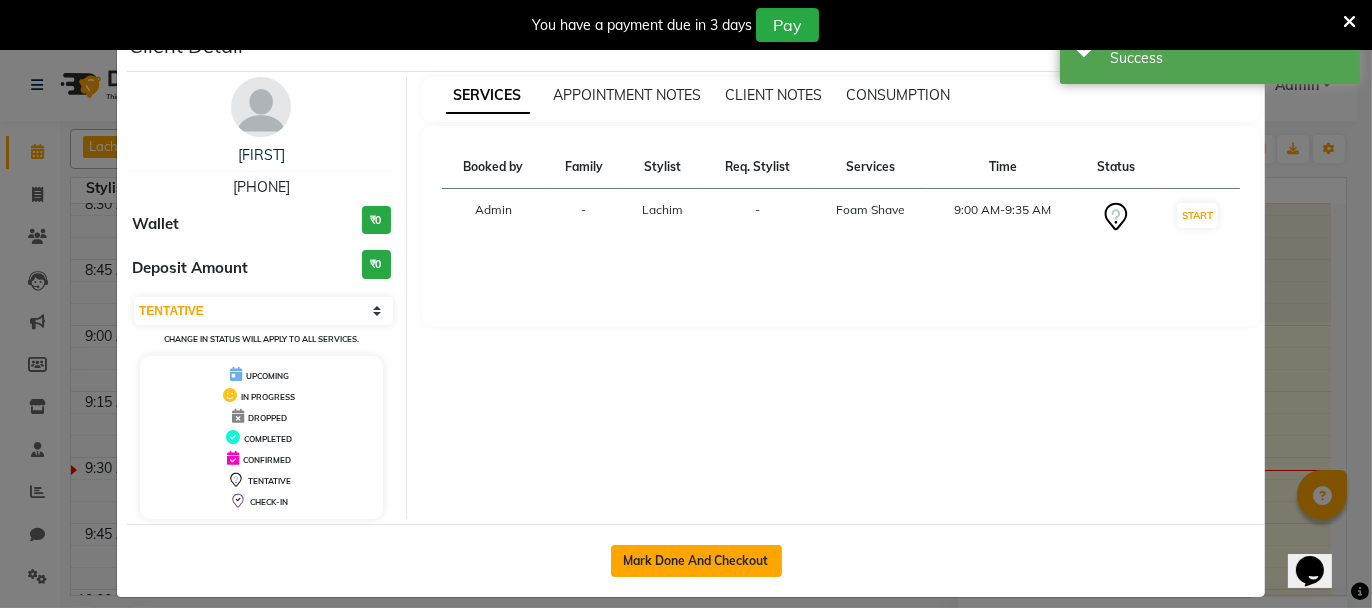 click on "Mark Done And Checkout" 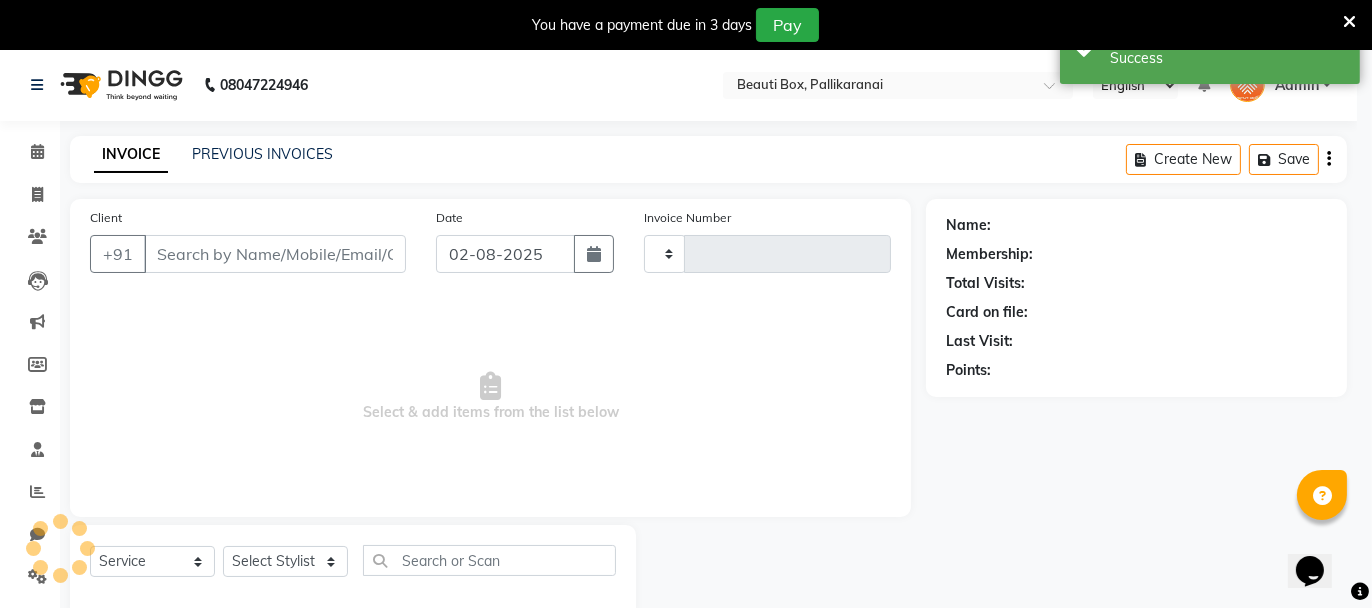 type on "1927" 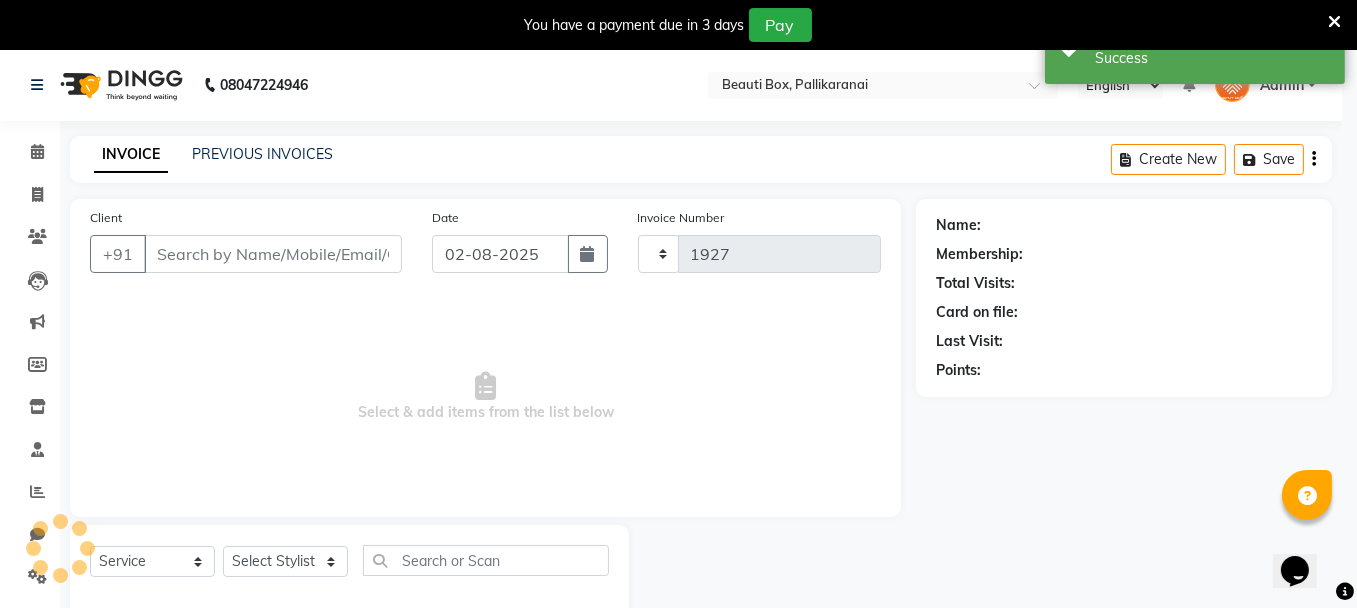 select on "11" 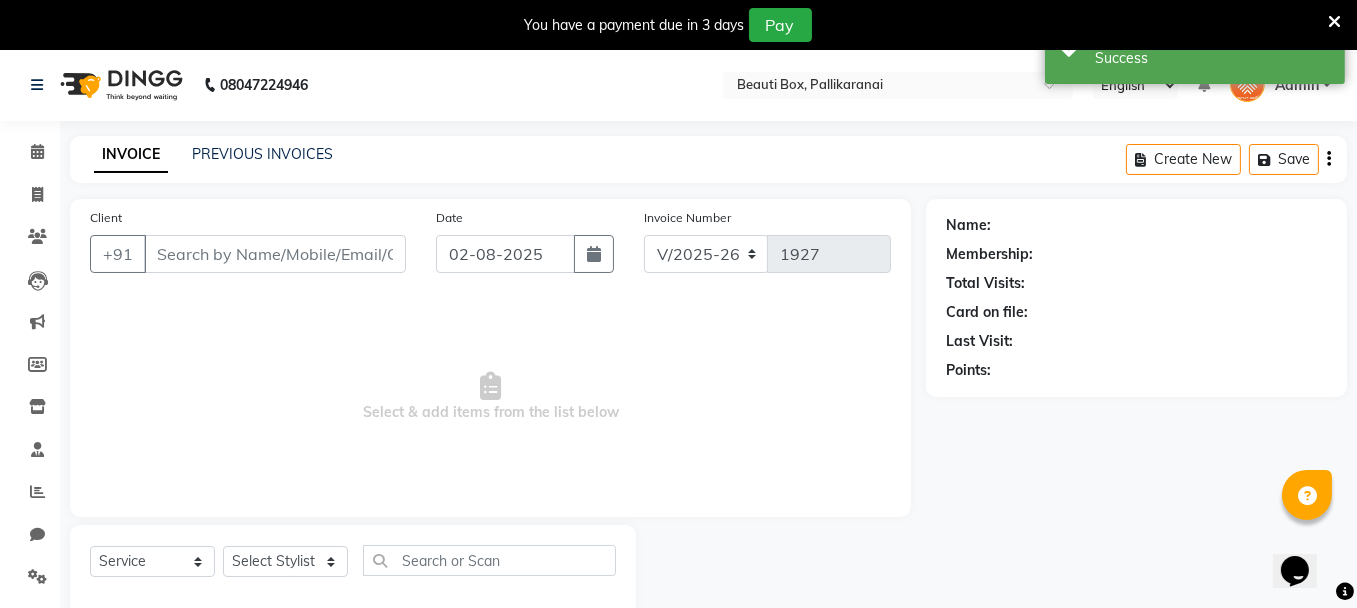 type on "[PHONE]" 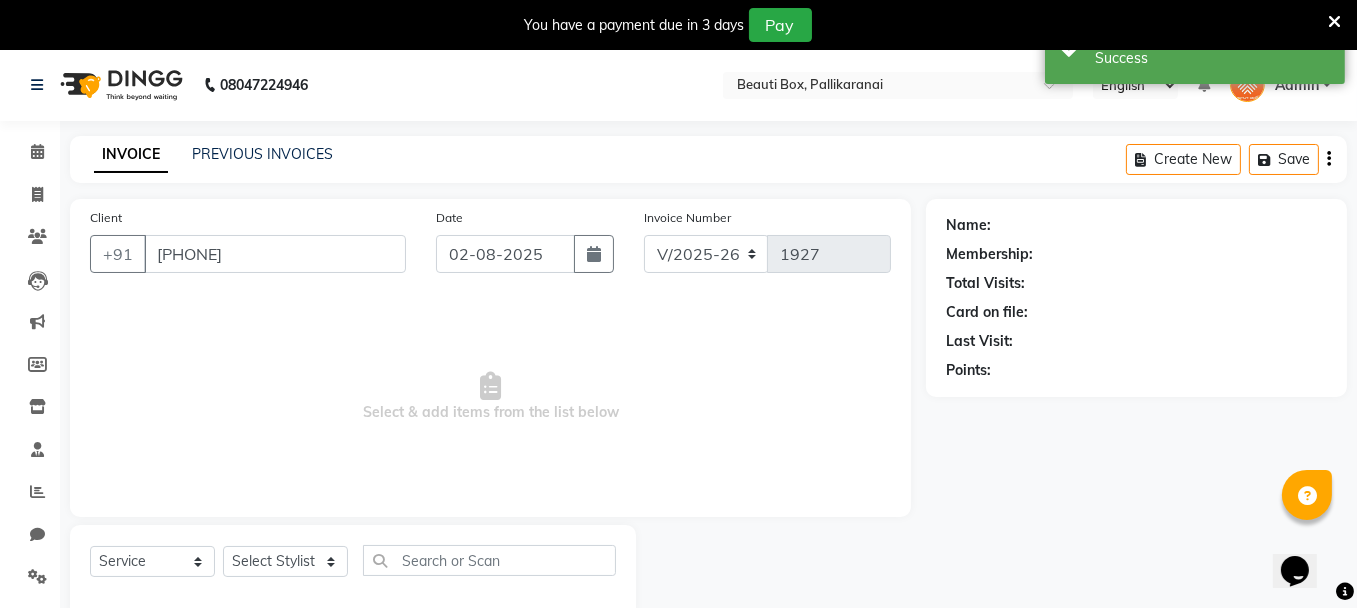 select on "9763" 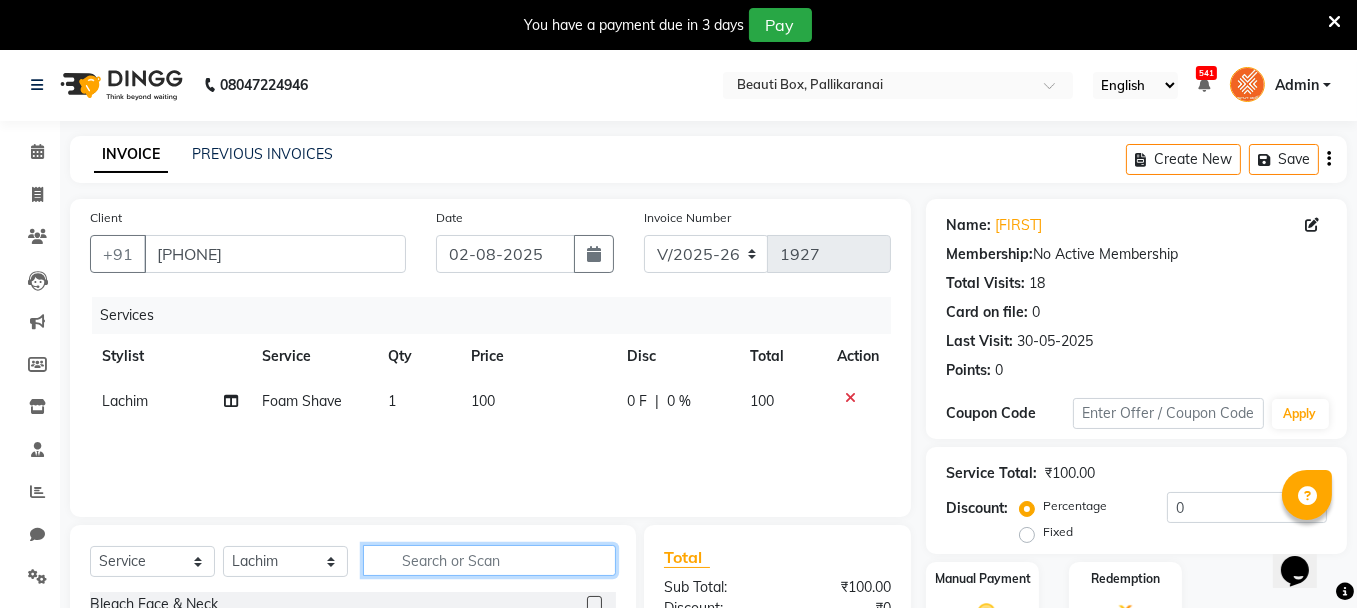 click 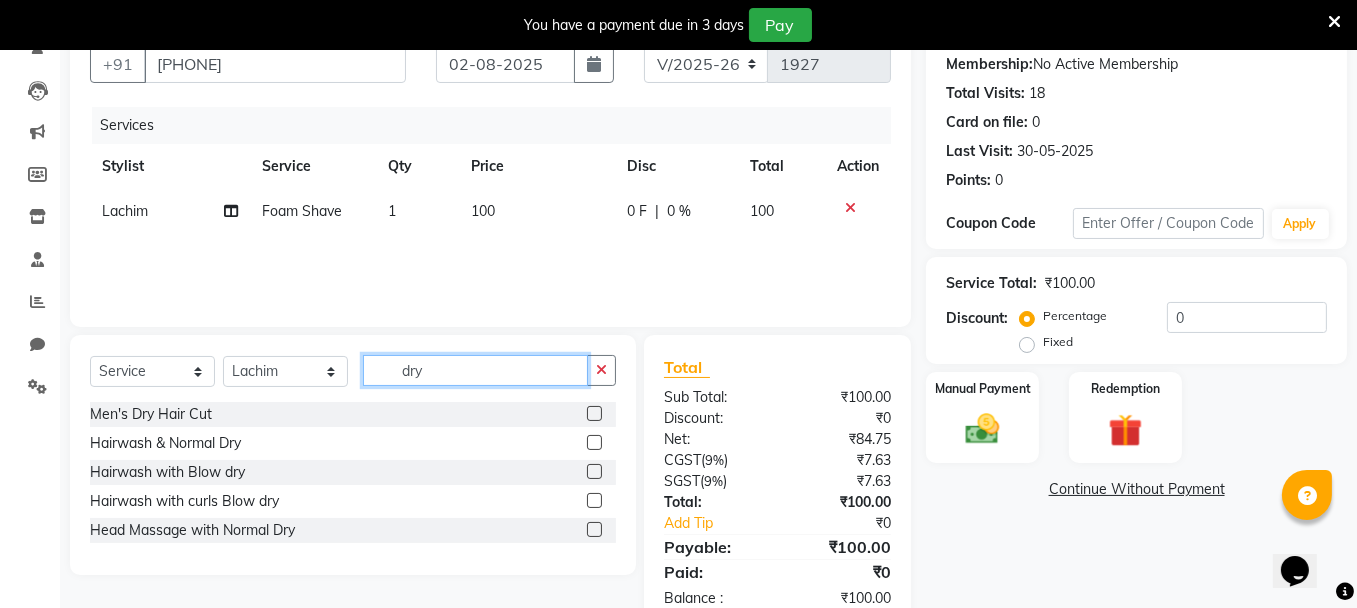 scroll, scrollTop: 200, scrollLeft: 0, axis: vertical 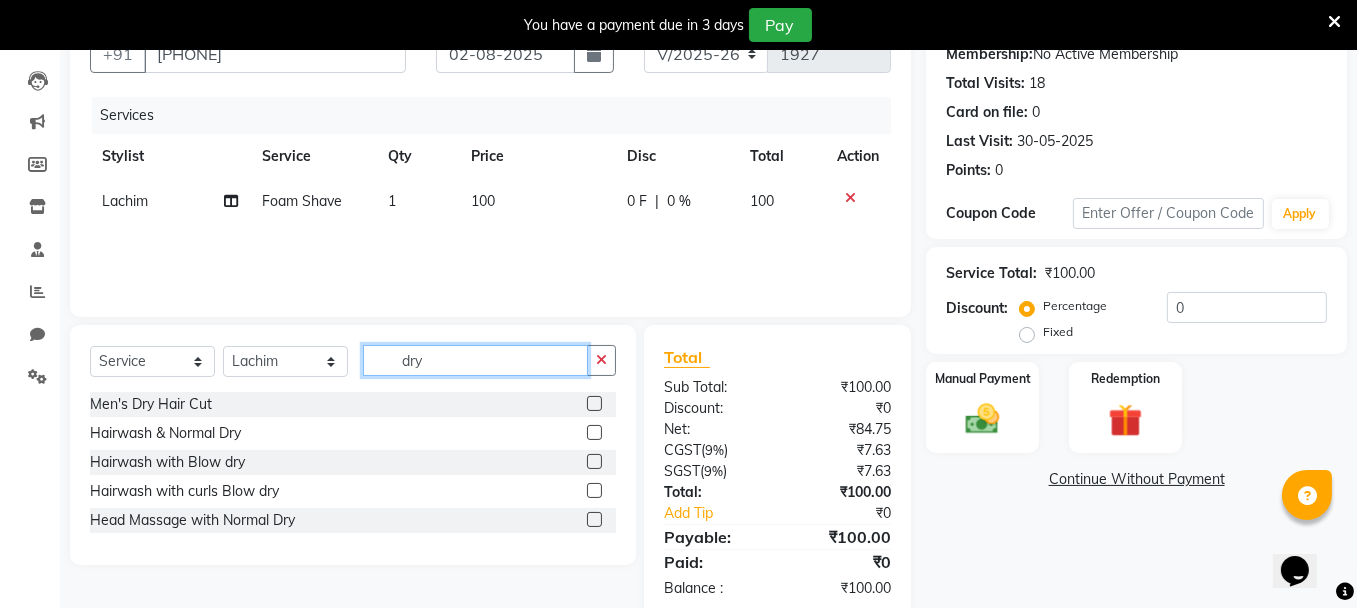 type on "dry" 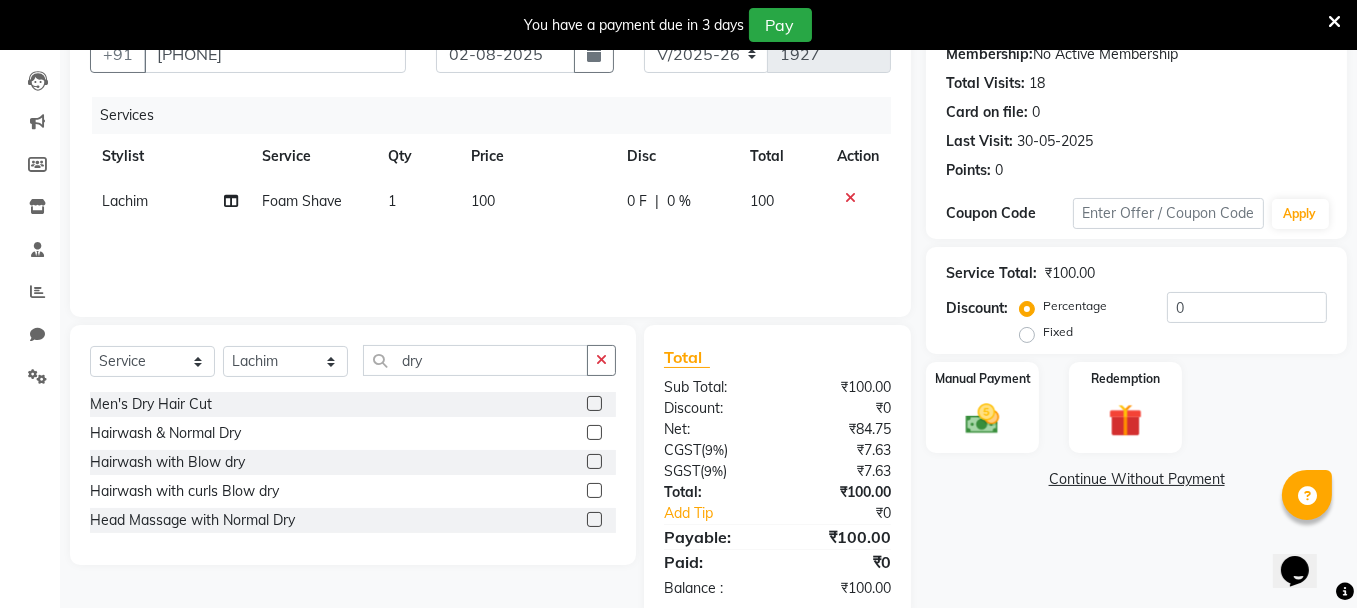 click 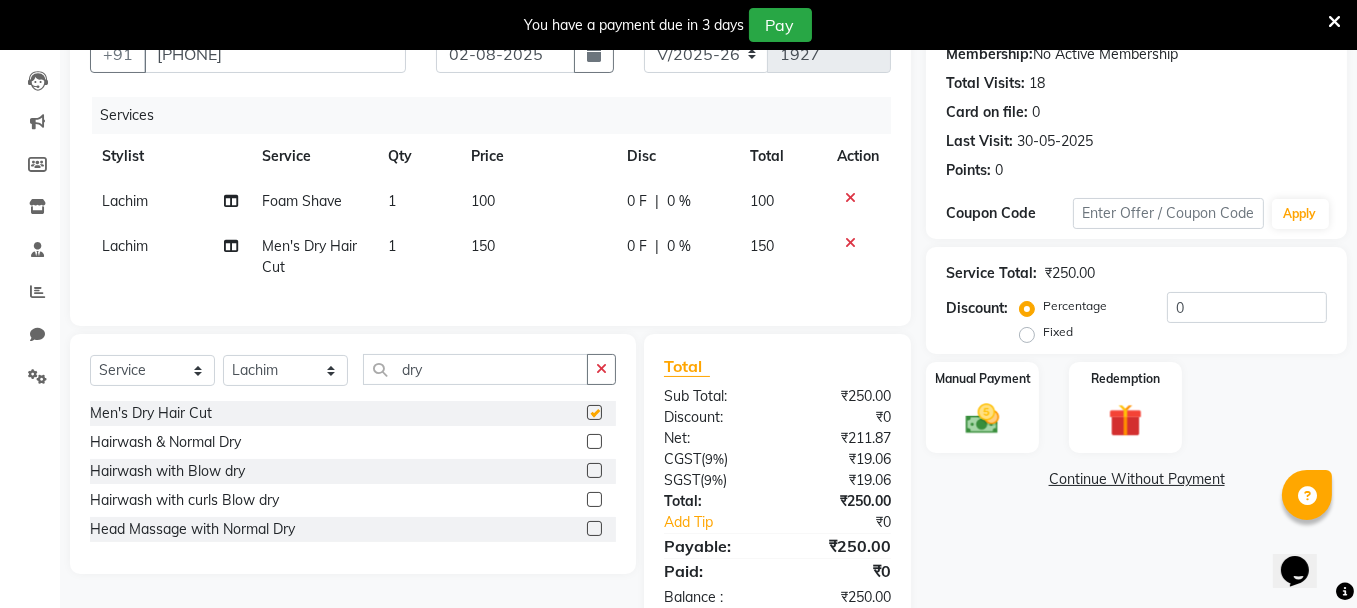 checkbox on "false" 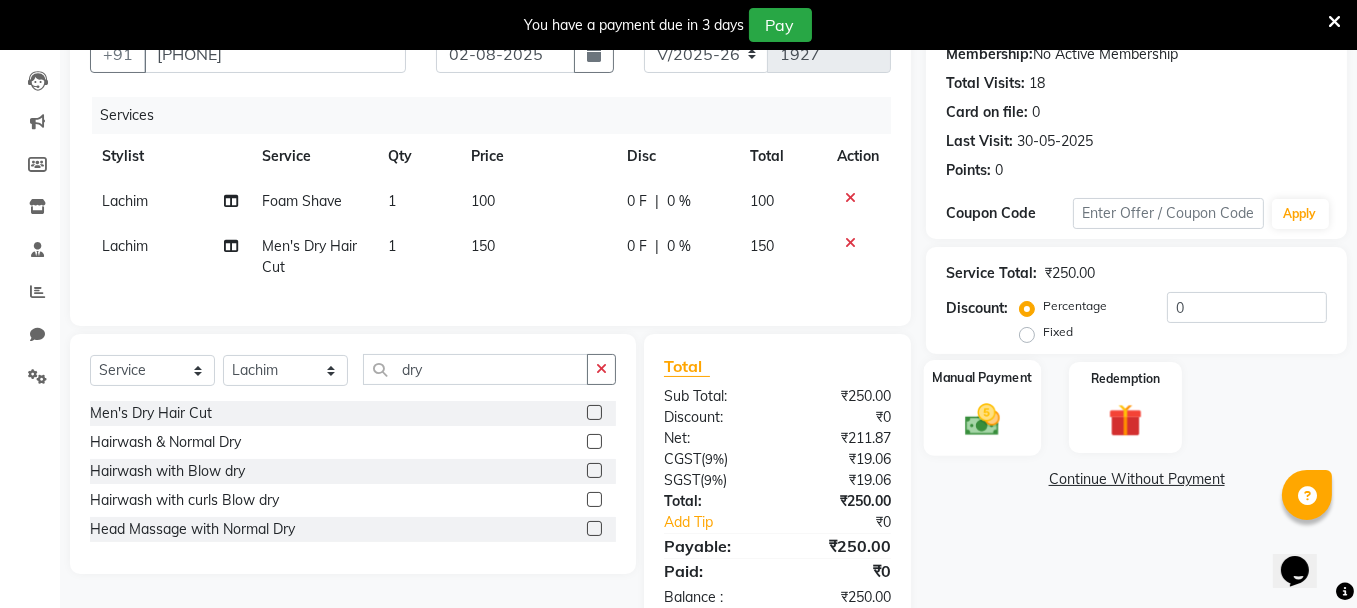 click 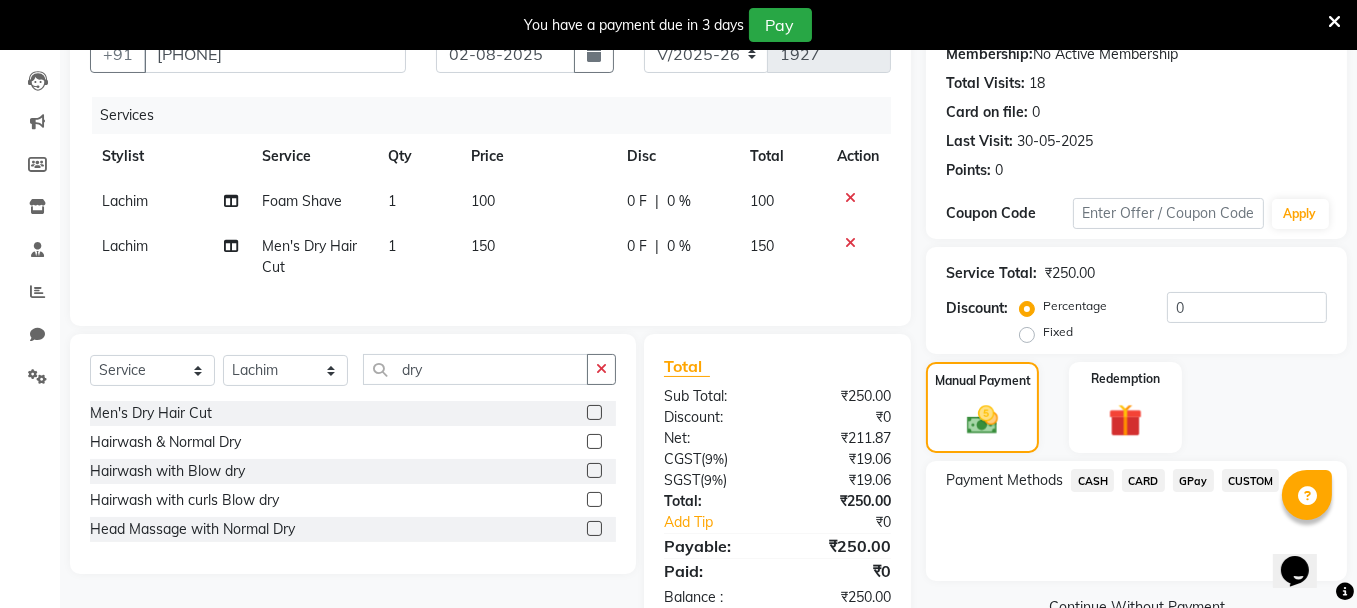click on "GPay" 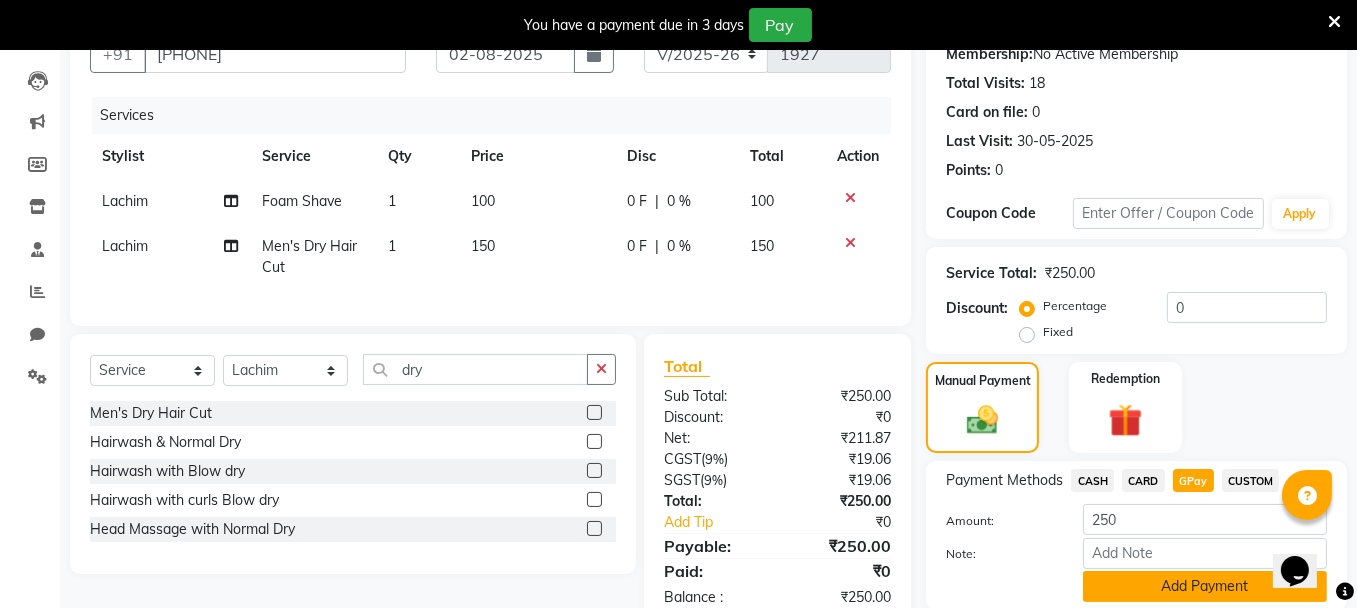 click on "Add Payment" 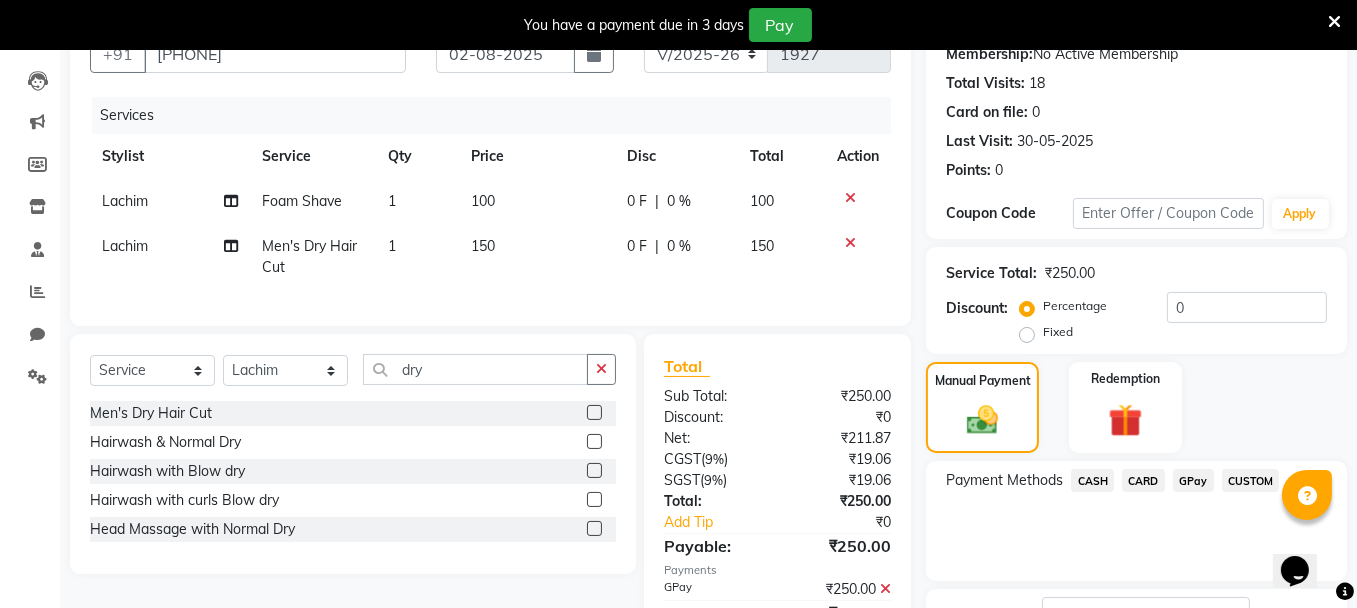 scroll, scrollTop: 355, scrollLeft: 0, axis: vertical 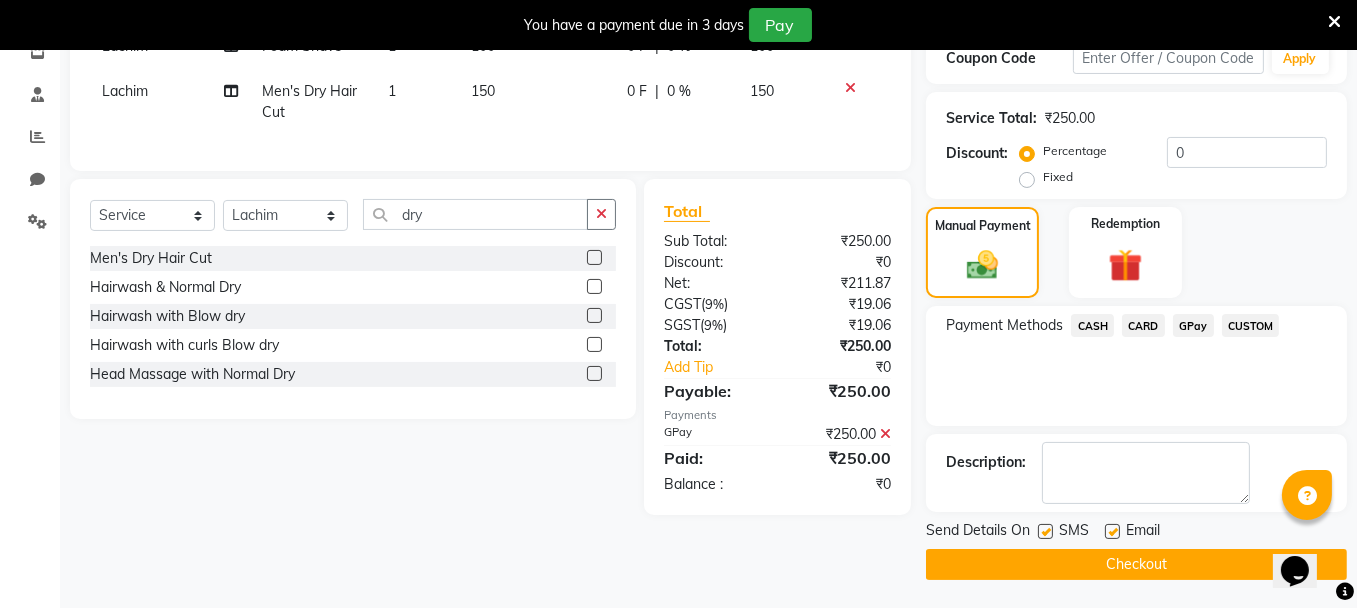 click on "Checkout" 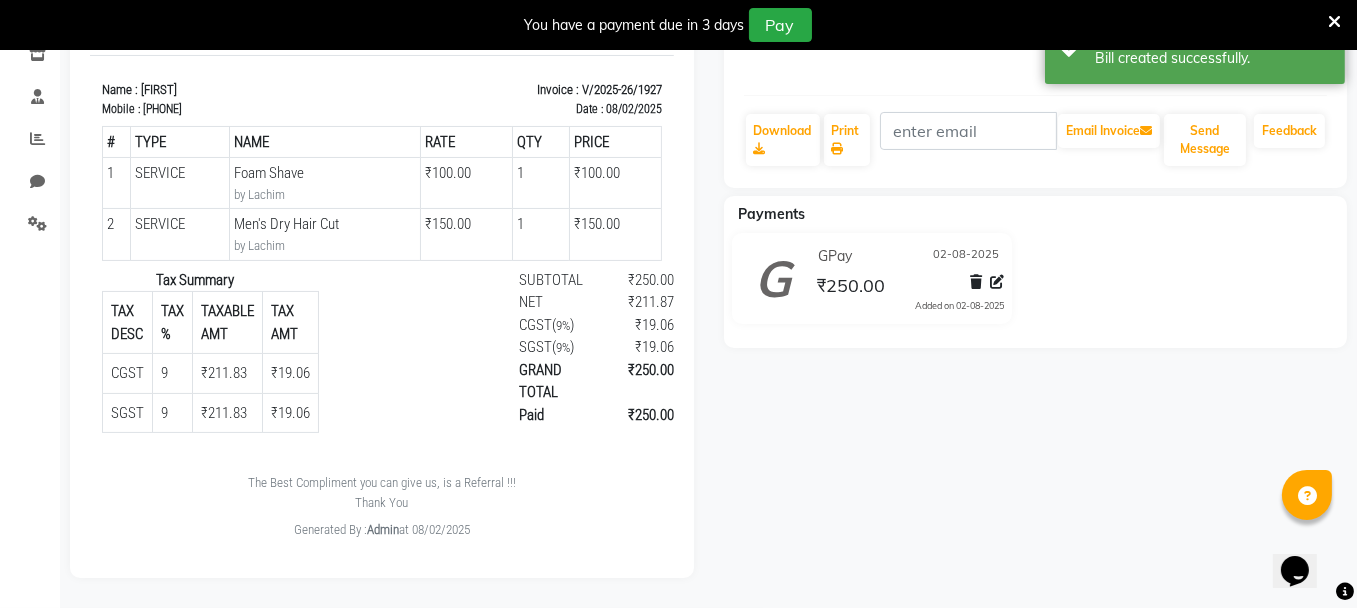 scroll, scrollTop: 0, scrollLeft: 0, axis: both 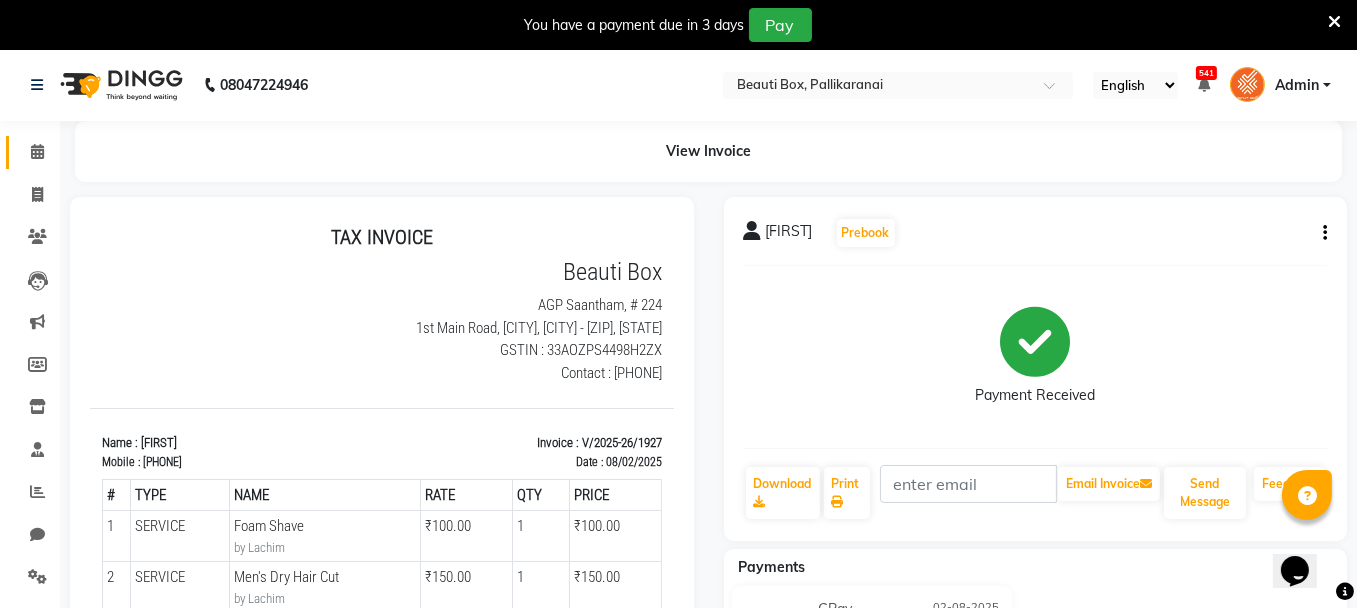 click 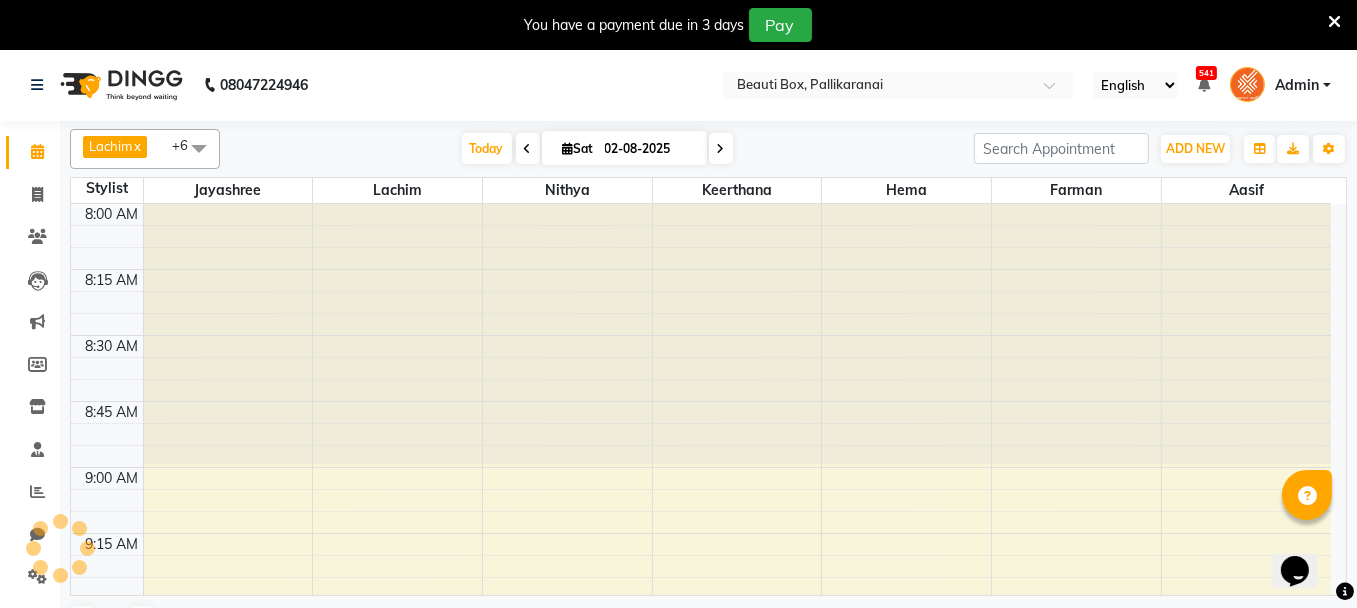 scroll, scrollTop: 262, scrollLeft: 0, axis: vertical 